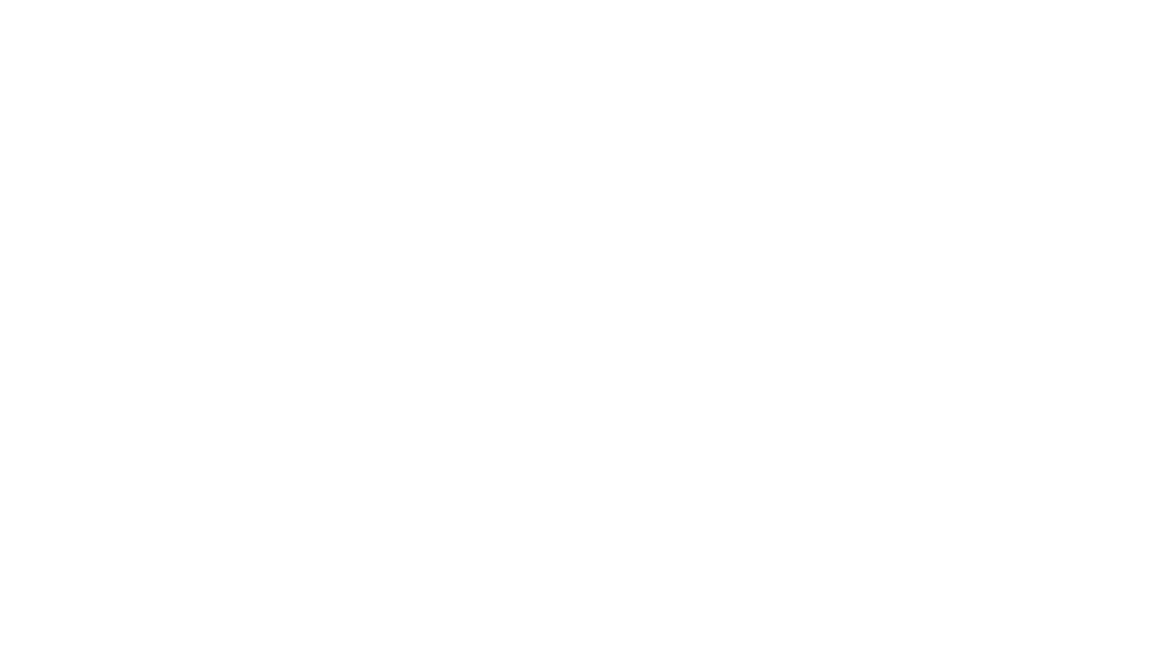 scroll, scrollTop: 0, scrollLeft: 0, axis: both 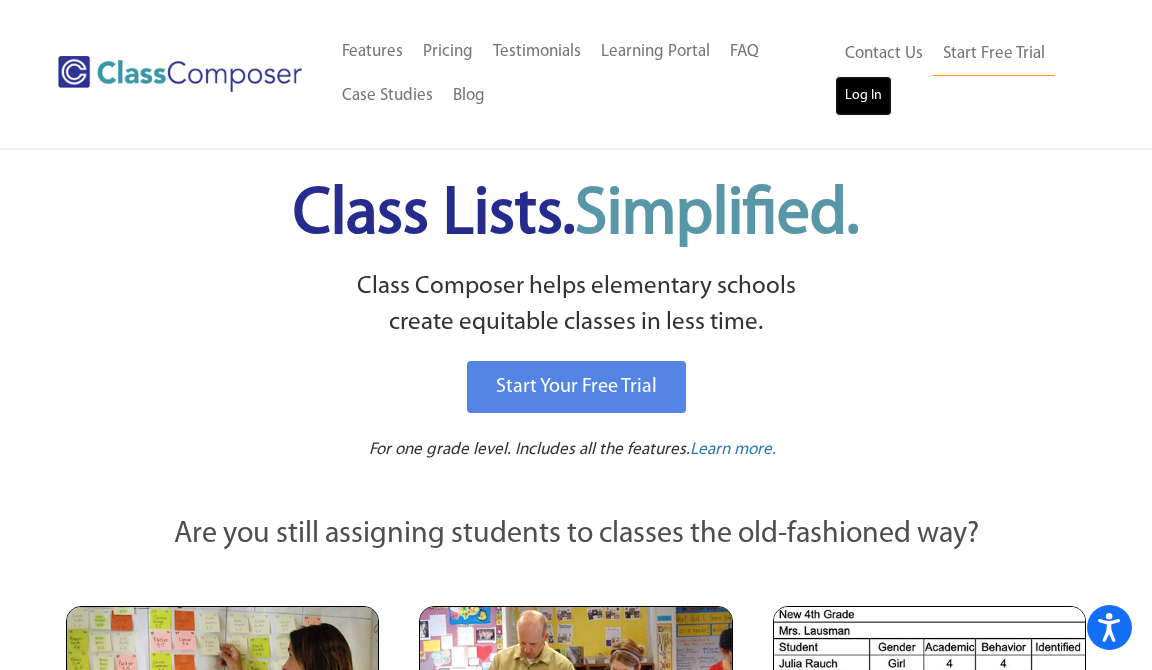 click on "Log In" at bounding box center (863, 96) 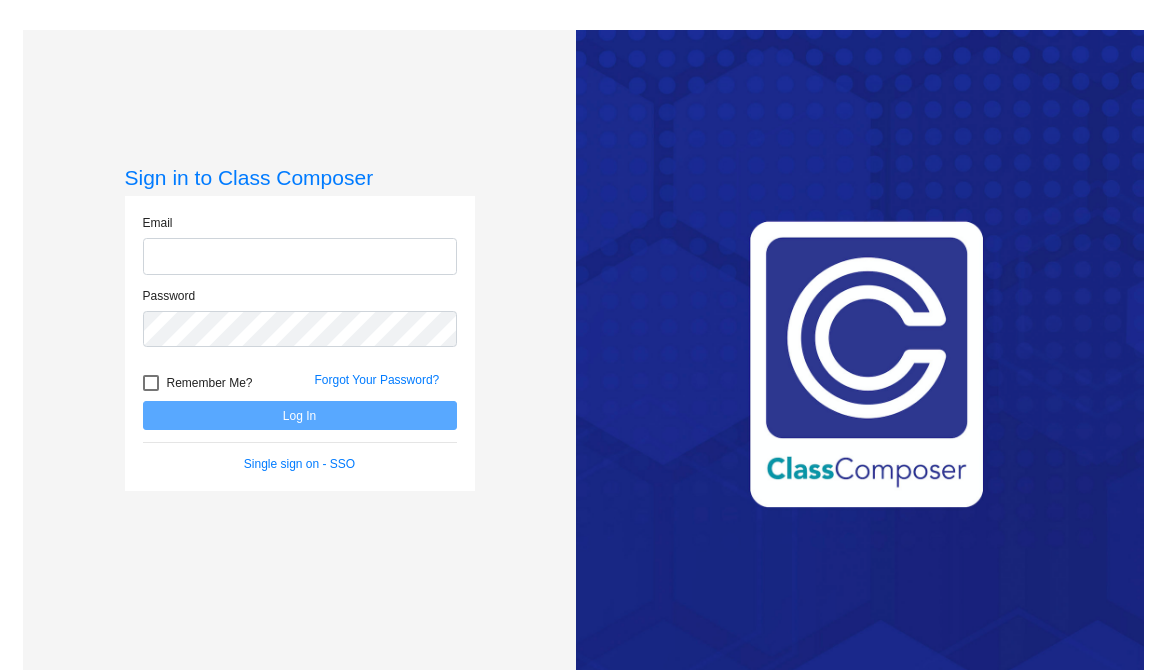 scroll, scrollTop: 0, scrollLeft: 0, axis: both 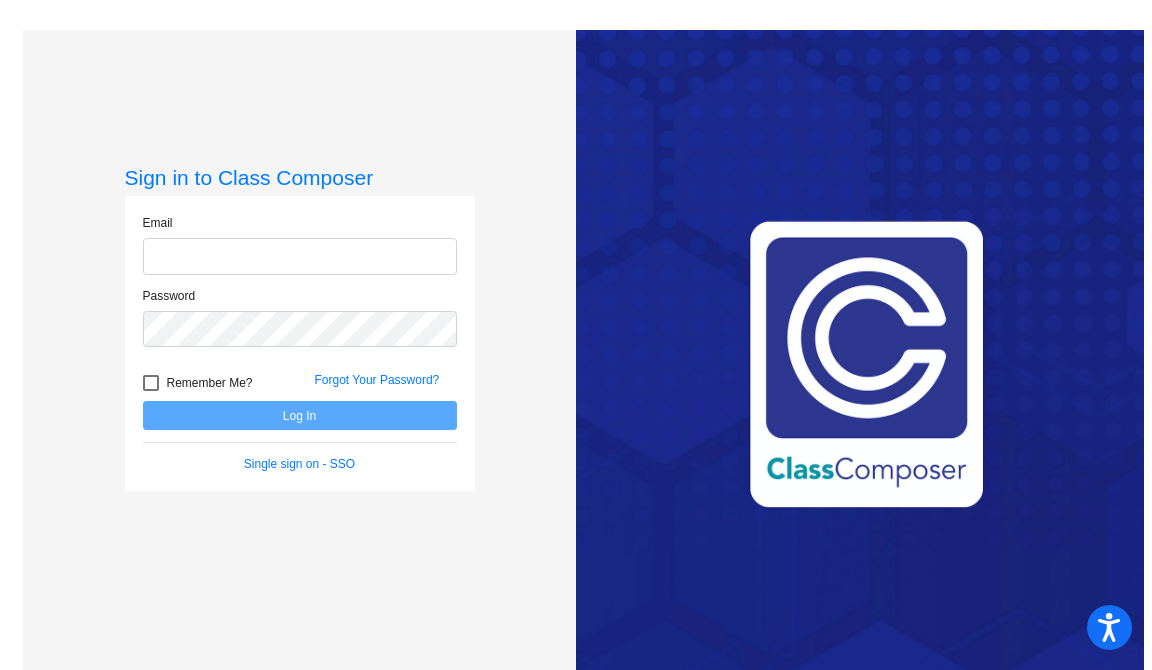 type on "maggie_anderson@lkstevens.wednet.edu" 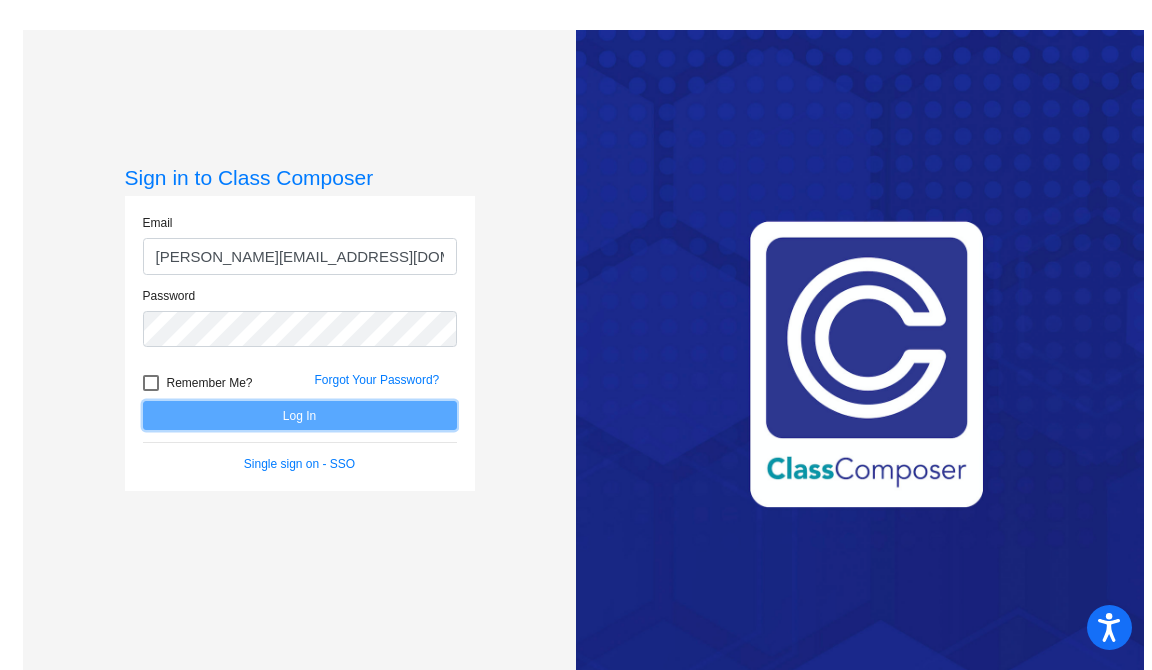 click on "Log In" 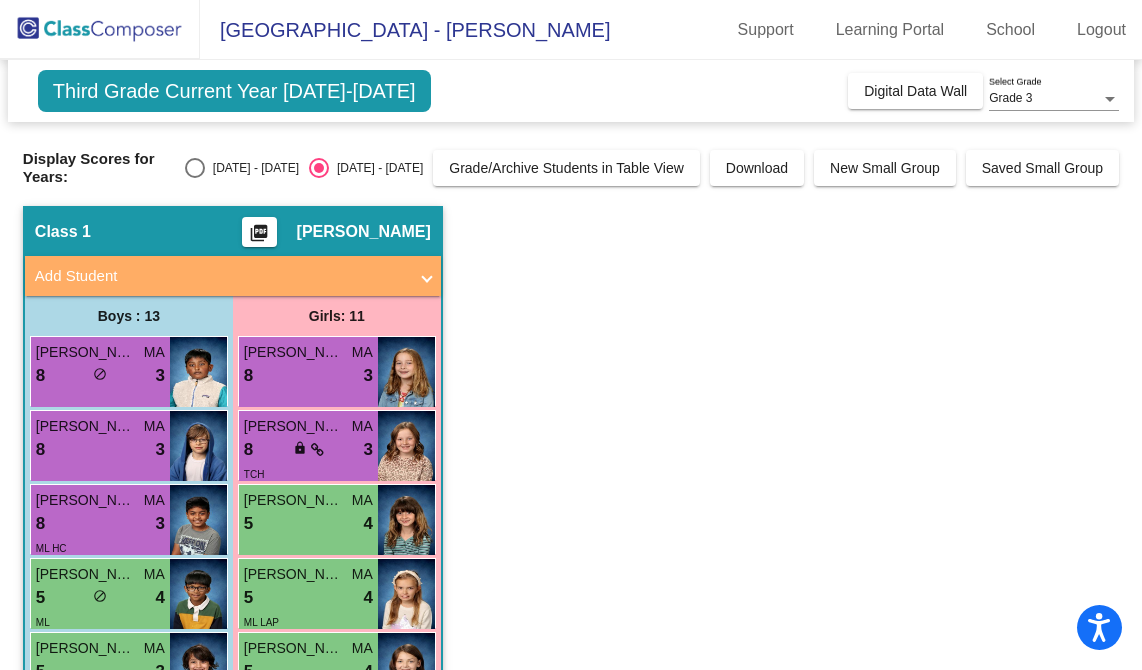 click on "2023 - 2024" at bounding box center (252, 168) 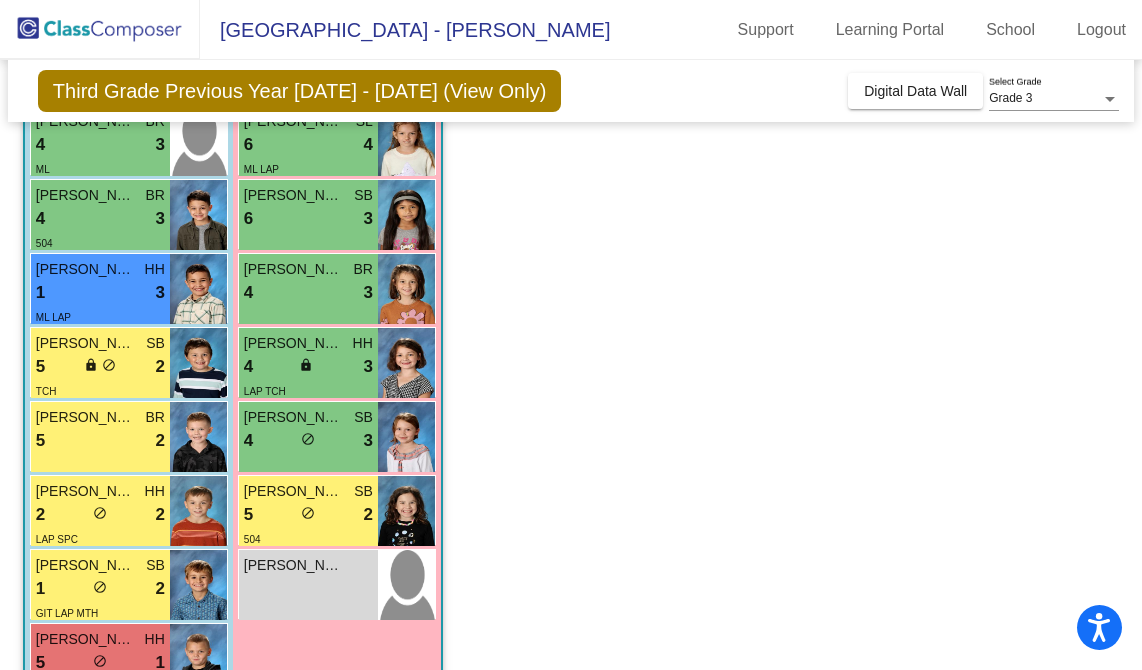 scroll, scrollTop: 532, scrollLeft: 0, axis: vertical 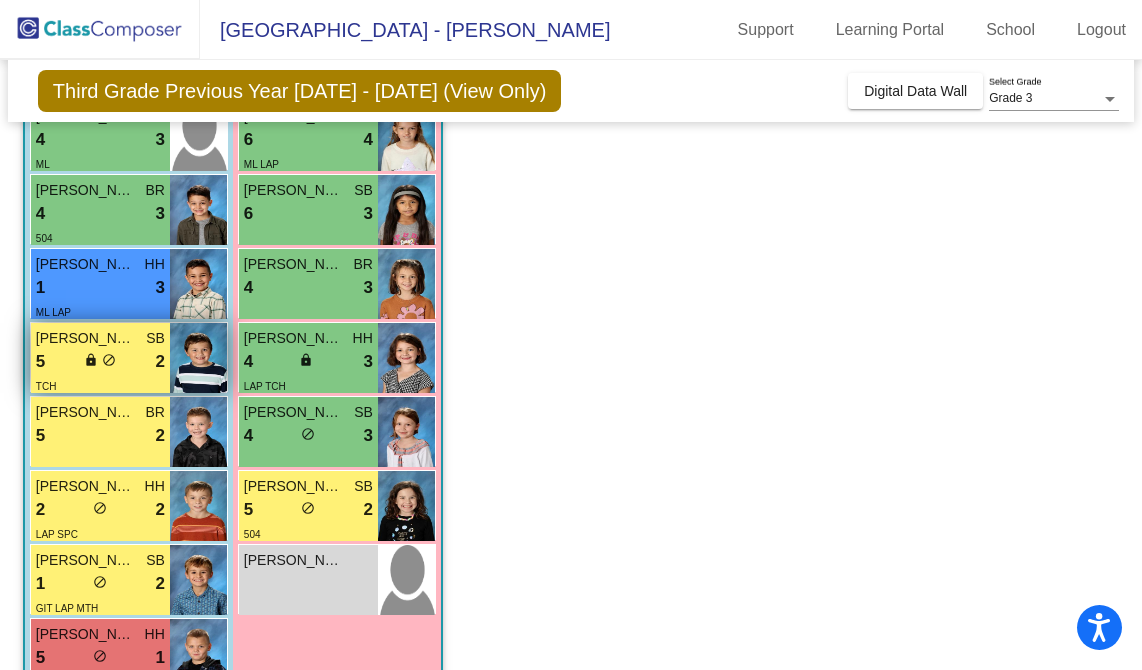 click on "5 lock do_not_disturb_alt 2" at bounding box center [100, 362] 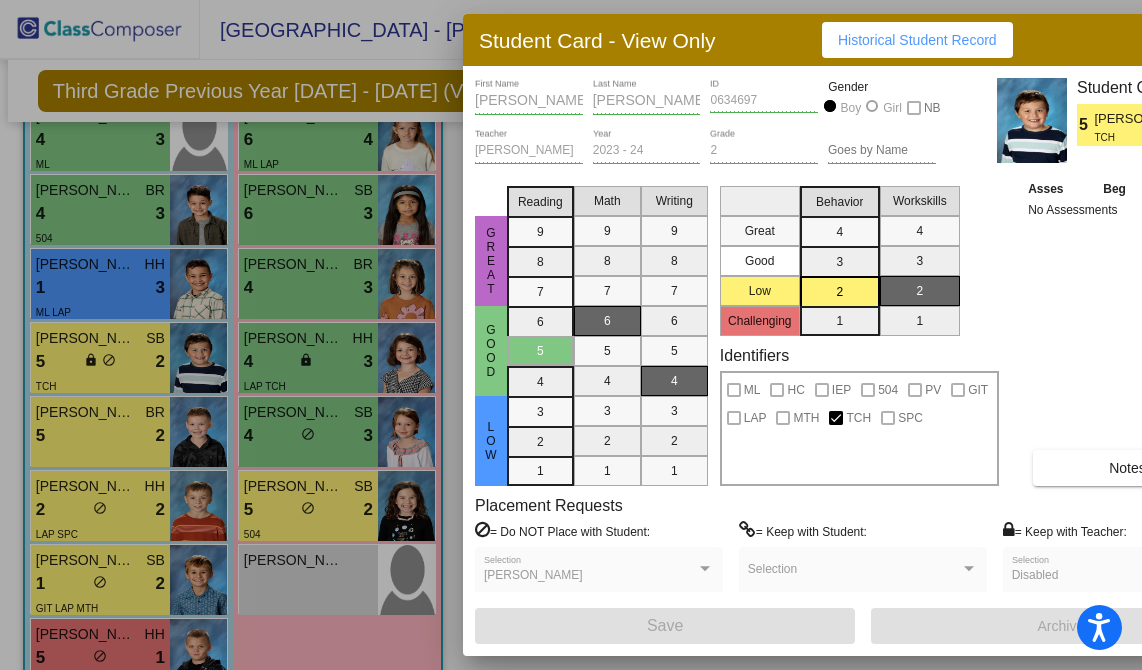 scroll, scrollTop: 0, scrollLeft: 0, axis: both 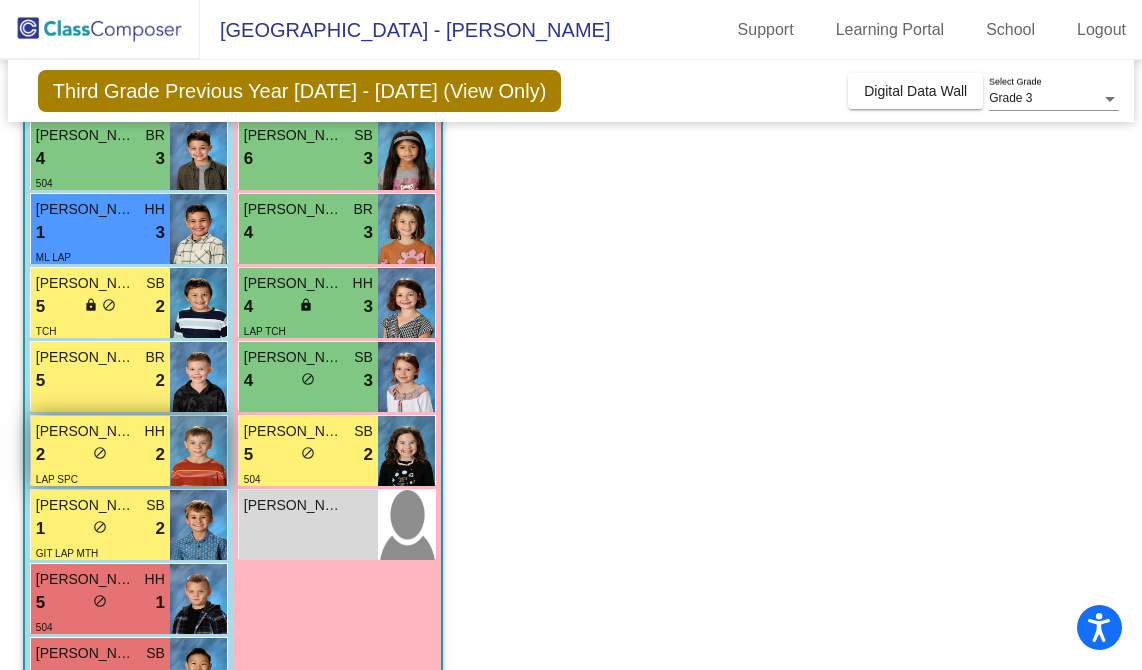 click on "2 lock do_not_disturb_alt 2" at bounding box center [100, 455] 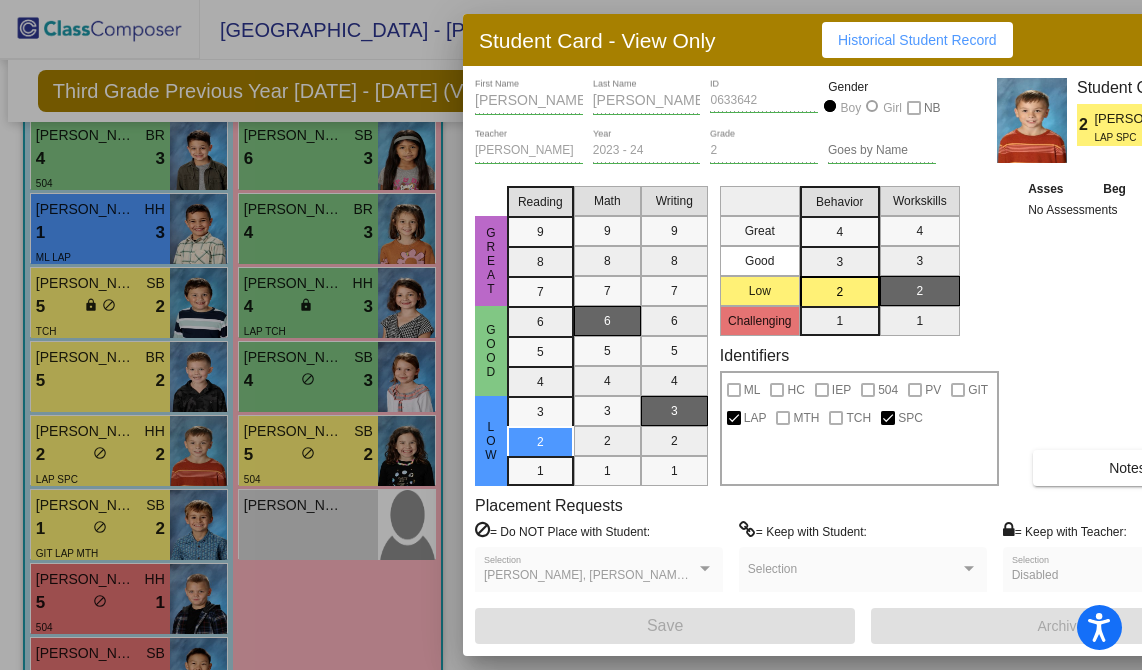 click at bounding box center (571, 335) 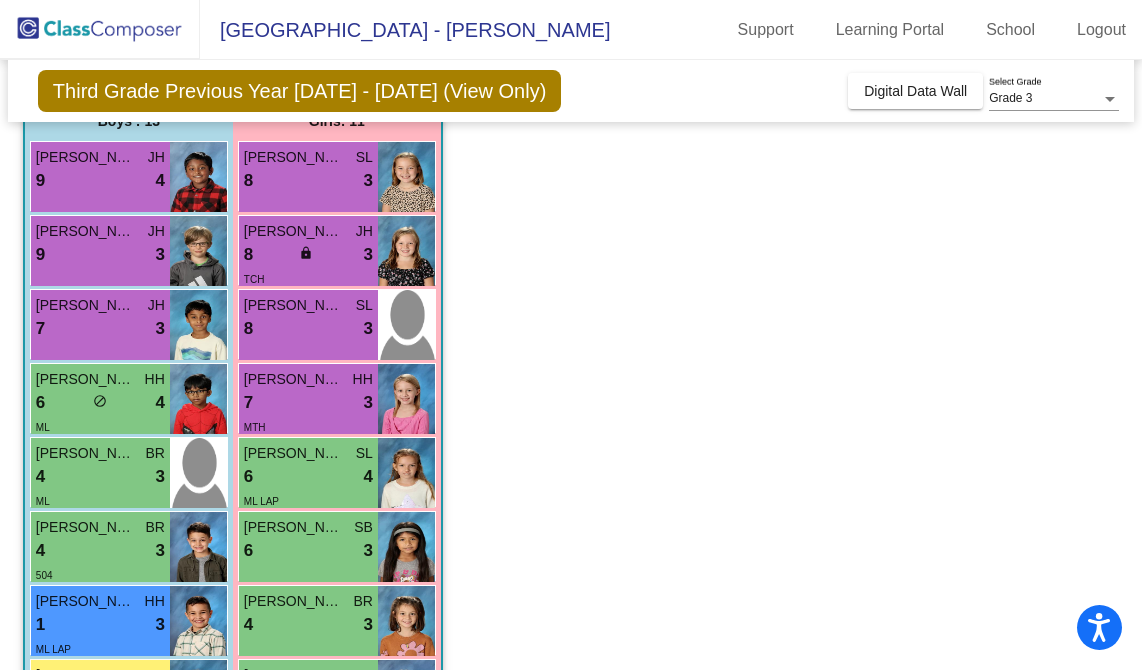 scroll, scrollTop: 0, scrollLeft: 0, axis: both 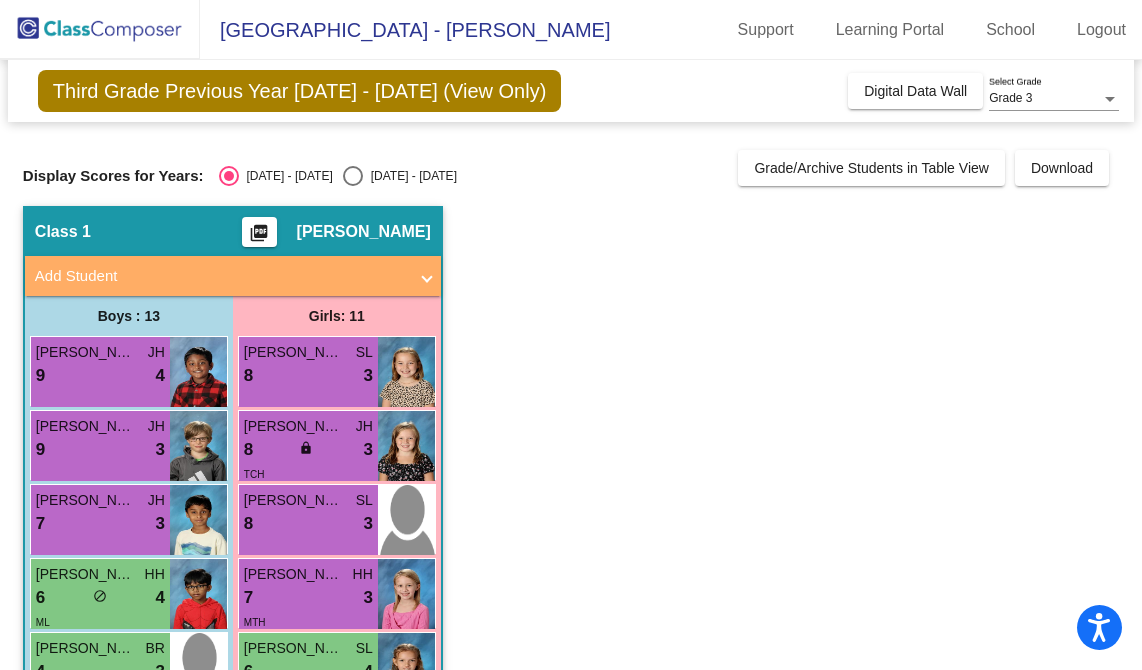 click on "Grade 3" at bounding box center [1045, 99] 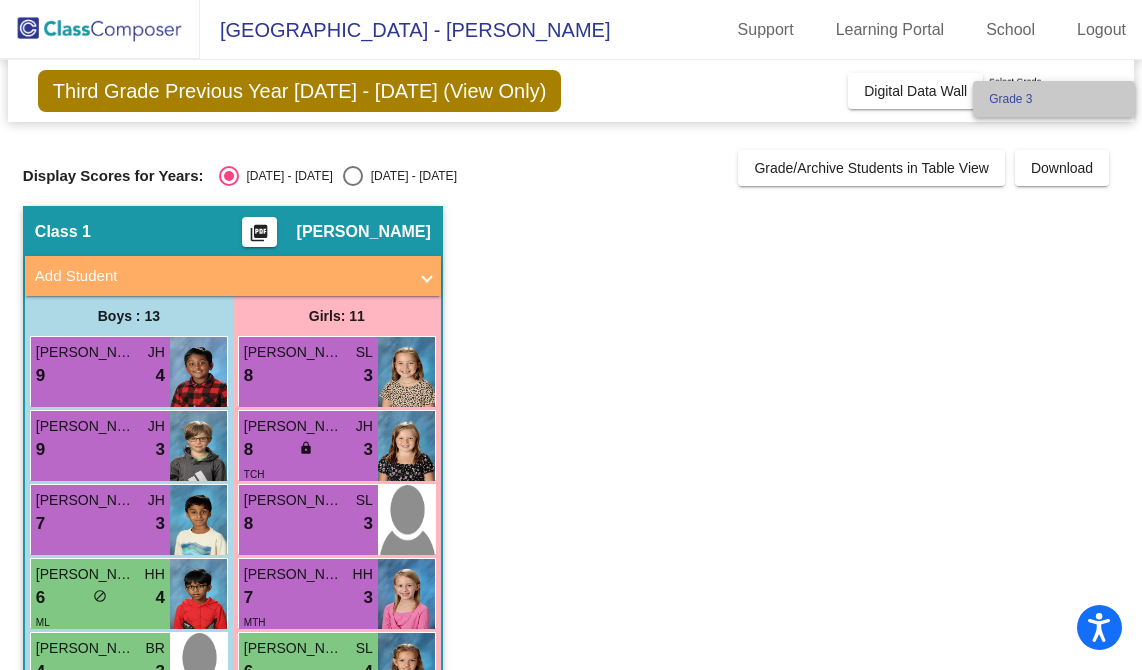 click on "Grade 3" at bounding box center [1054, 99] 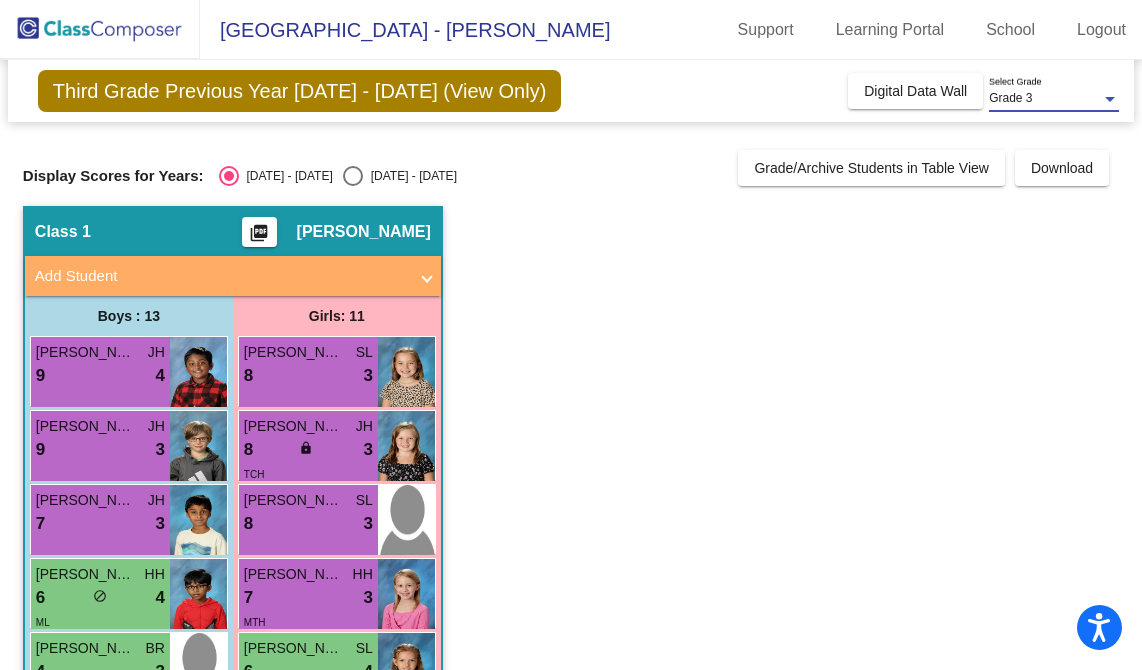 click at bounding box center (353, 176) 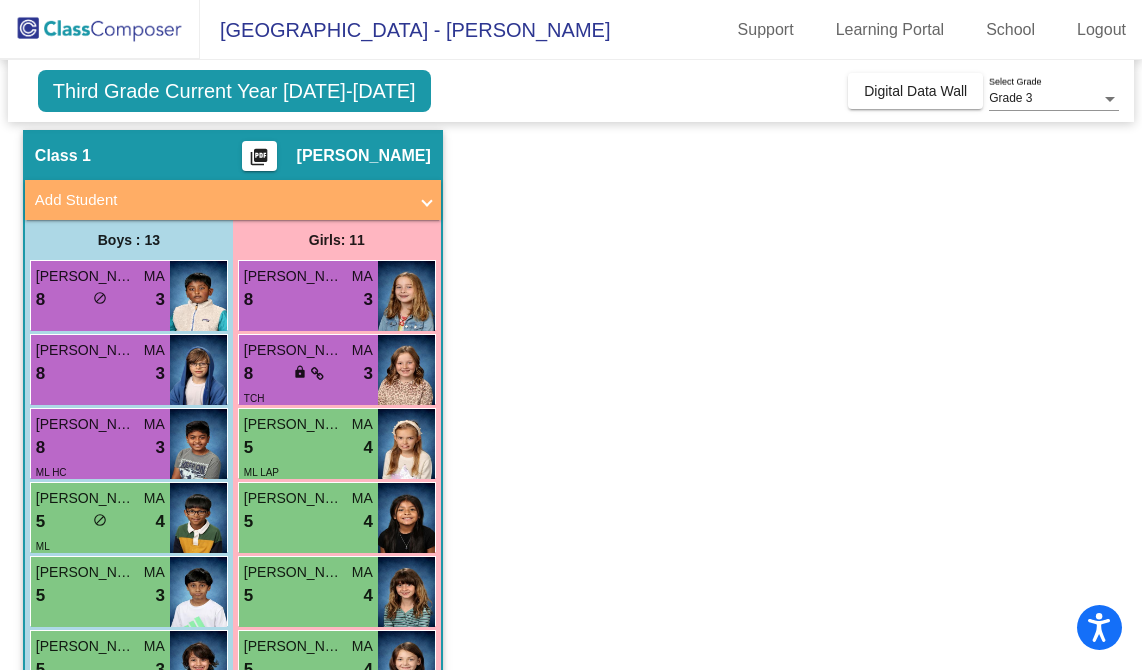 scroll, scrollTop: 0, scrollLeft: 0, axis: both 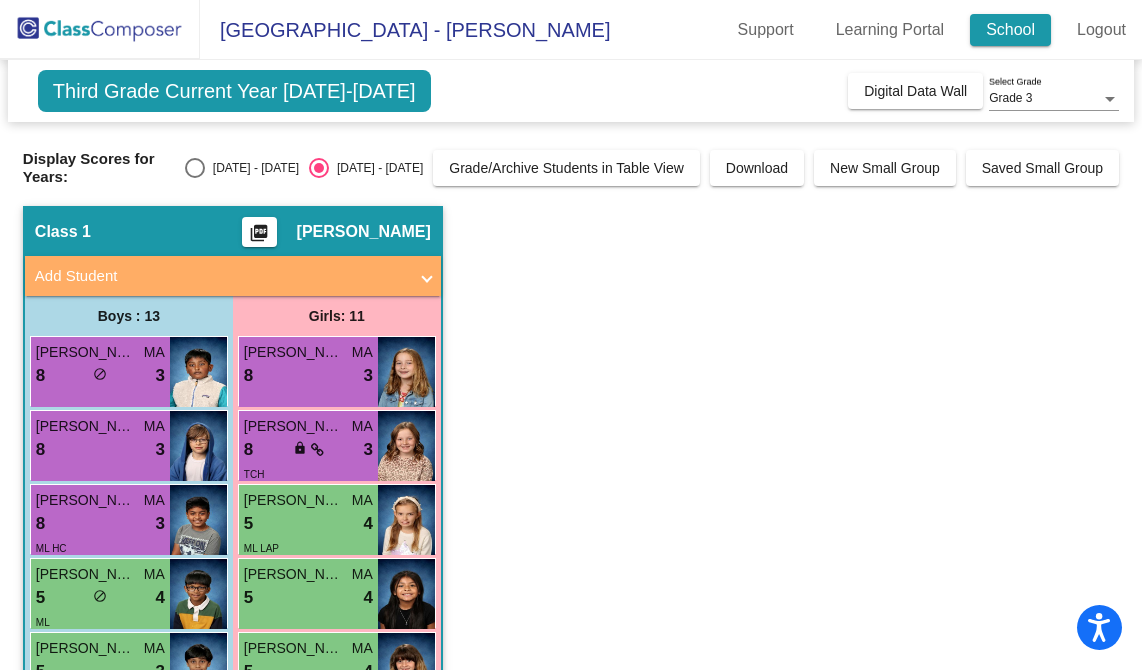 click on "School" 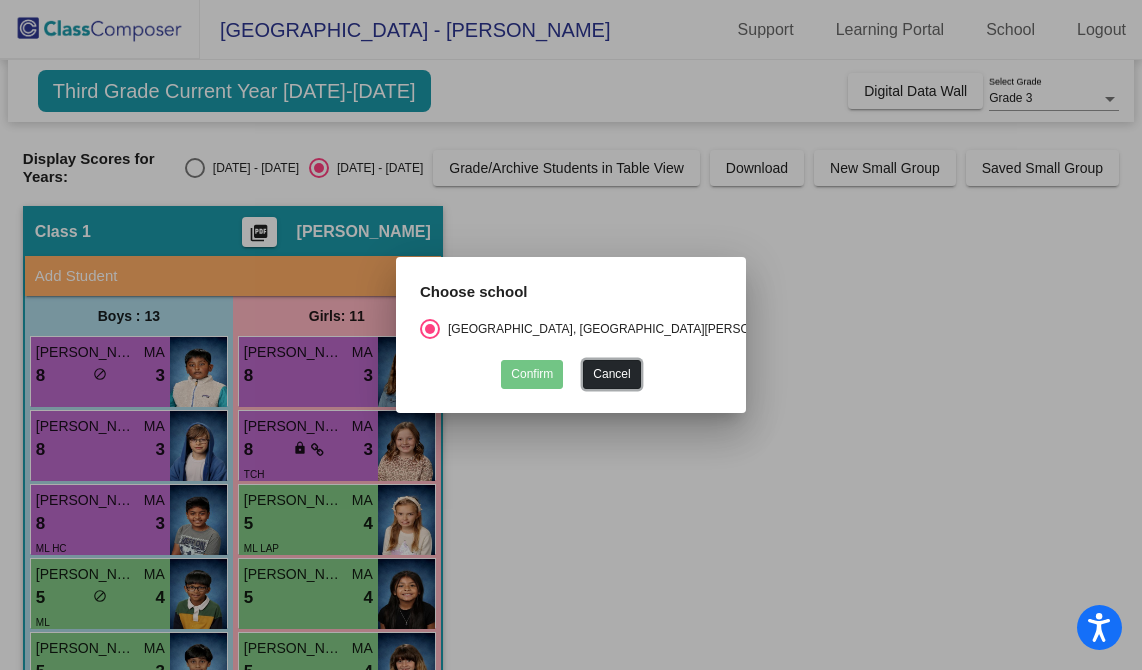 click on "Cancel" at bounding box center (611, 374) 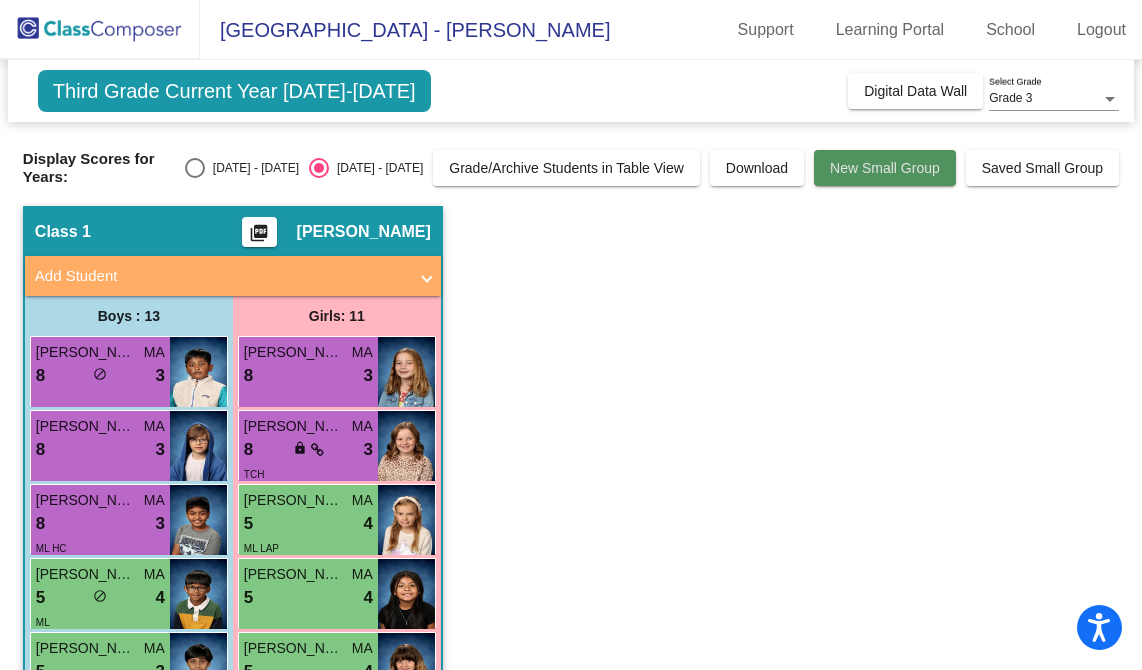 click on "New Small Group" 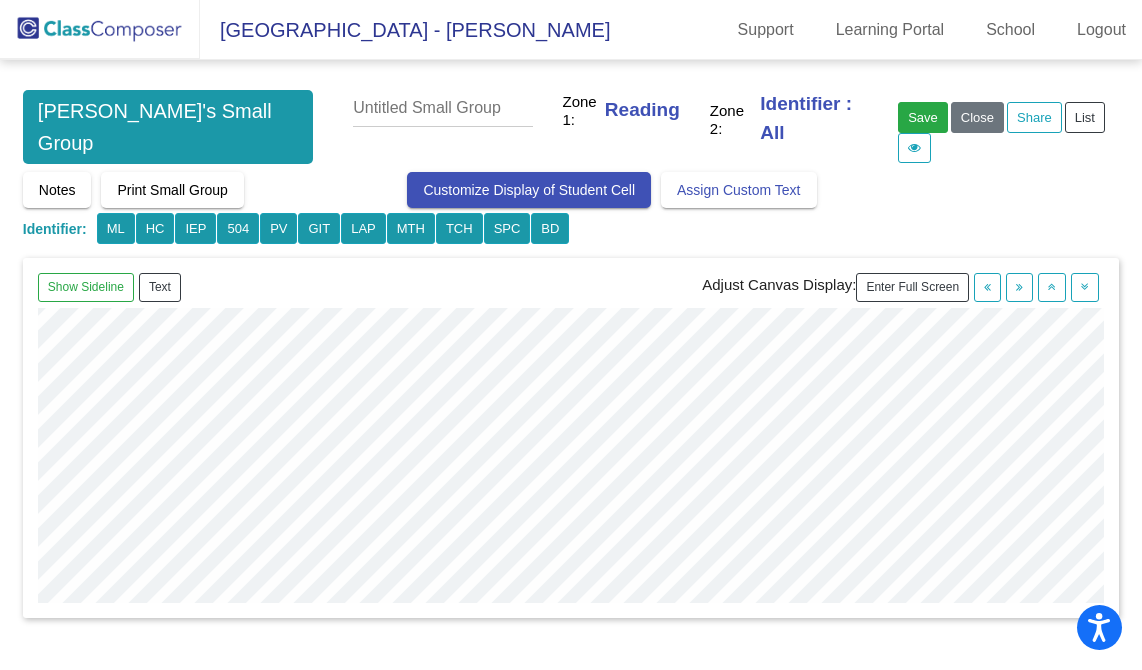 scroll, scrollTop: 0, scrollLeft: 0, axis: both 